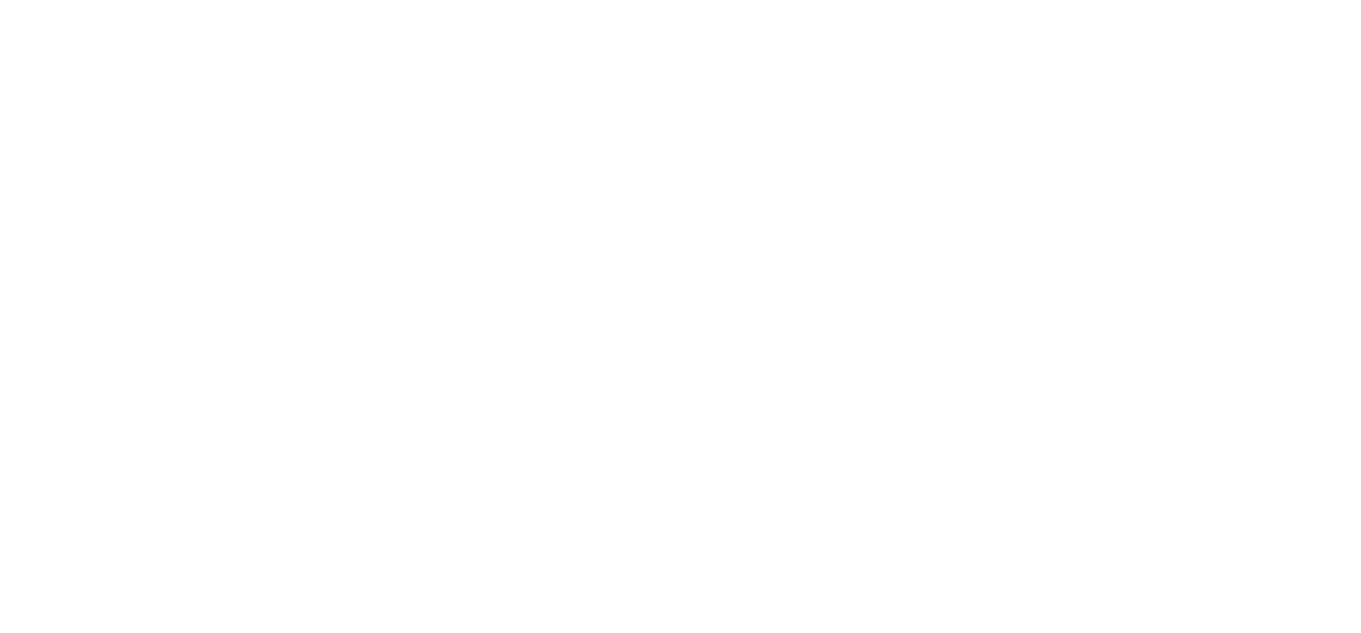 scroll, scrollTop: 0, scrollLeft: 0, axis: both 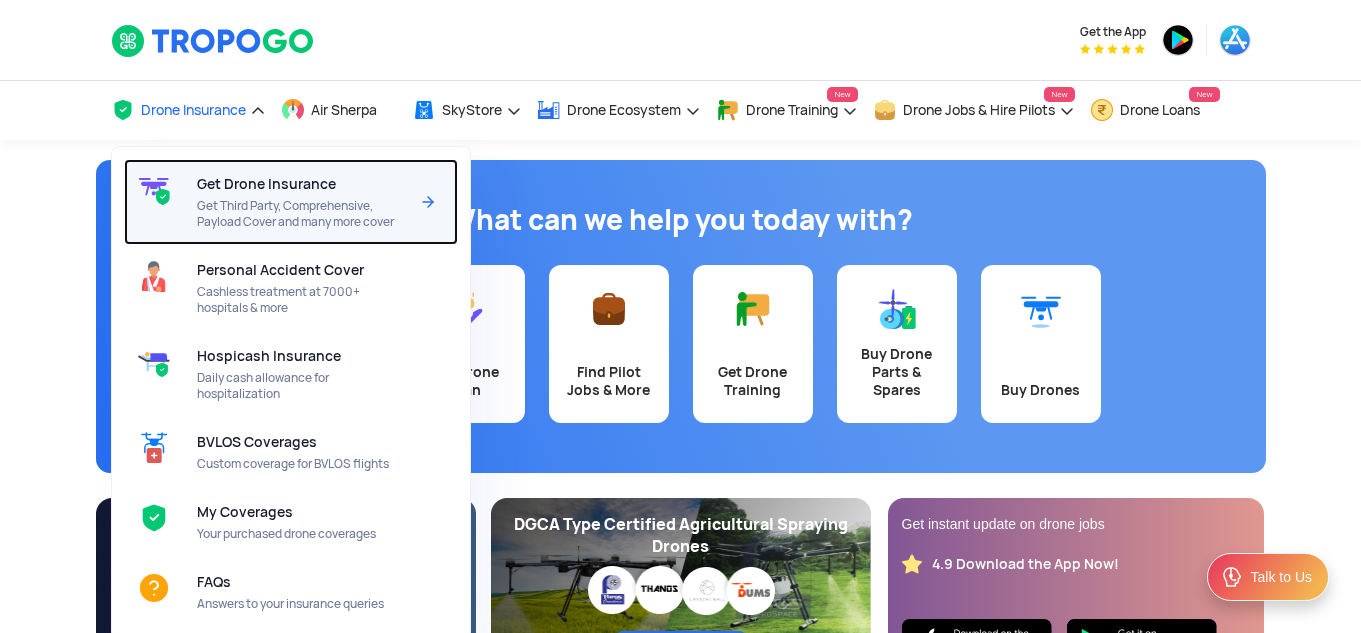 click on "Get Third Party, Comprehensive, Payload Cover and many more cover" at bounding box center (302, 214) 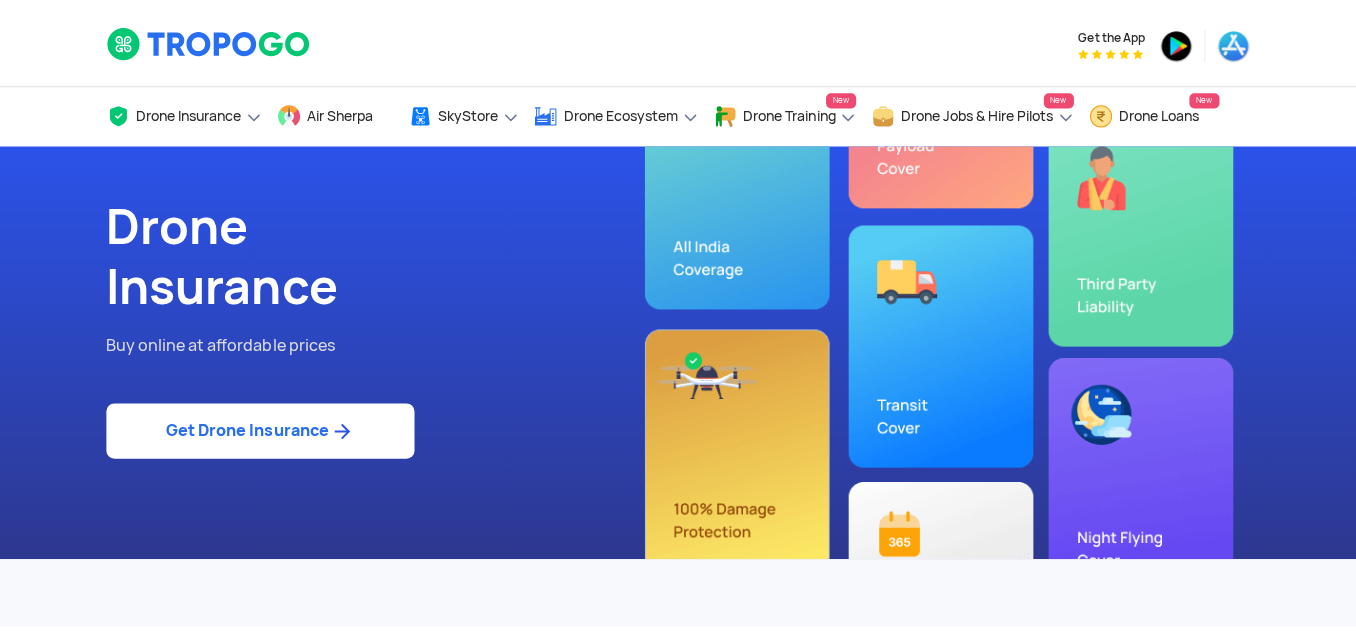 scroll, scrollTop: 0, scrollLeft: 0, axis: both 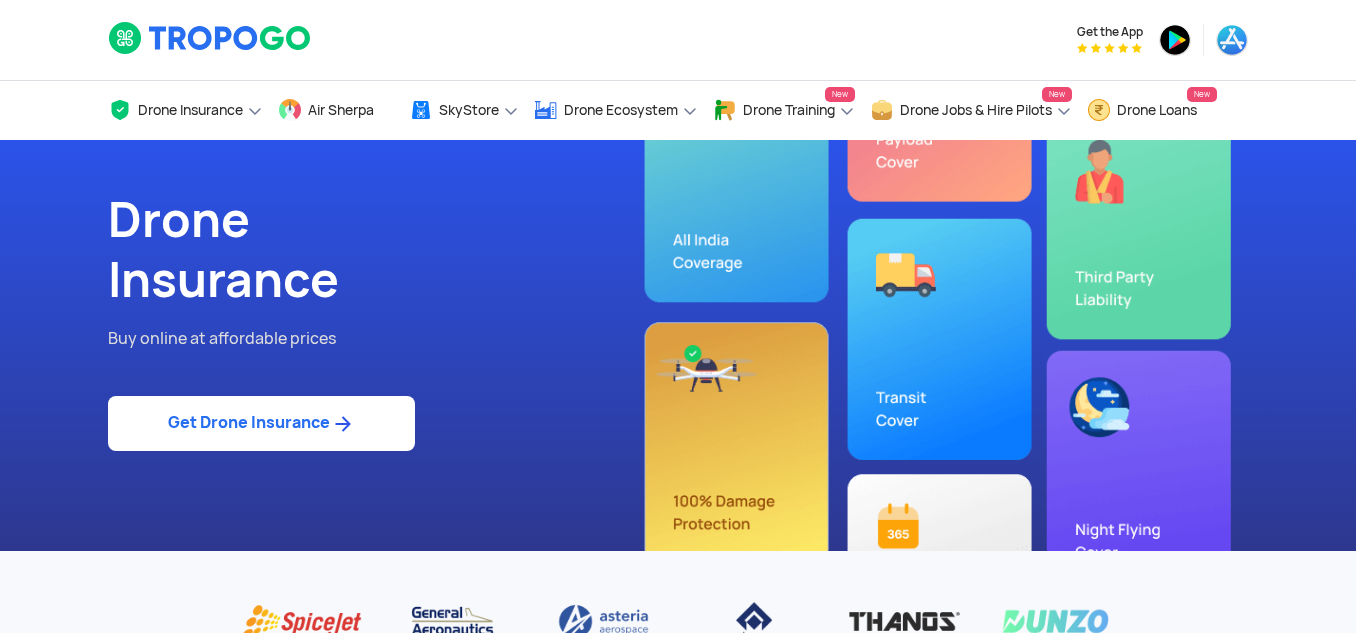 click on "Get Drone Insurance" 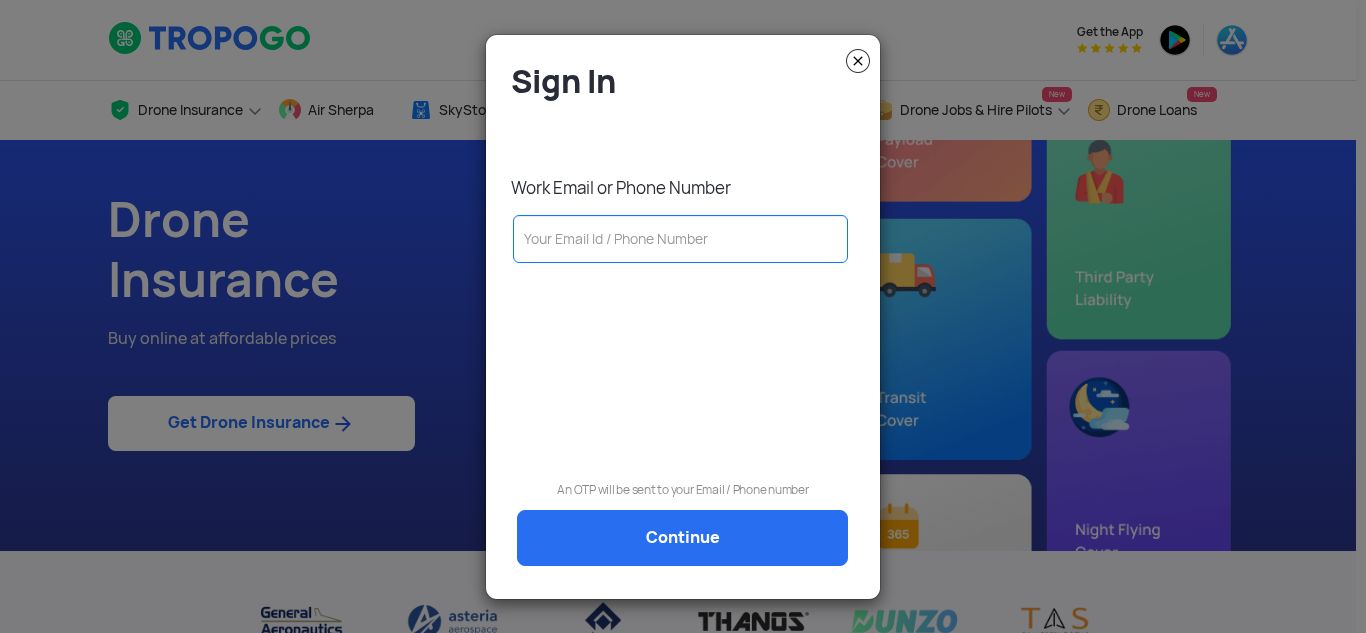 click 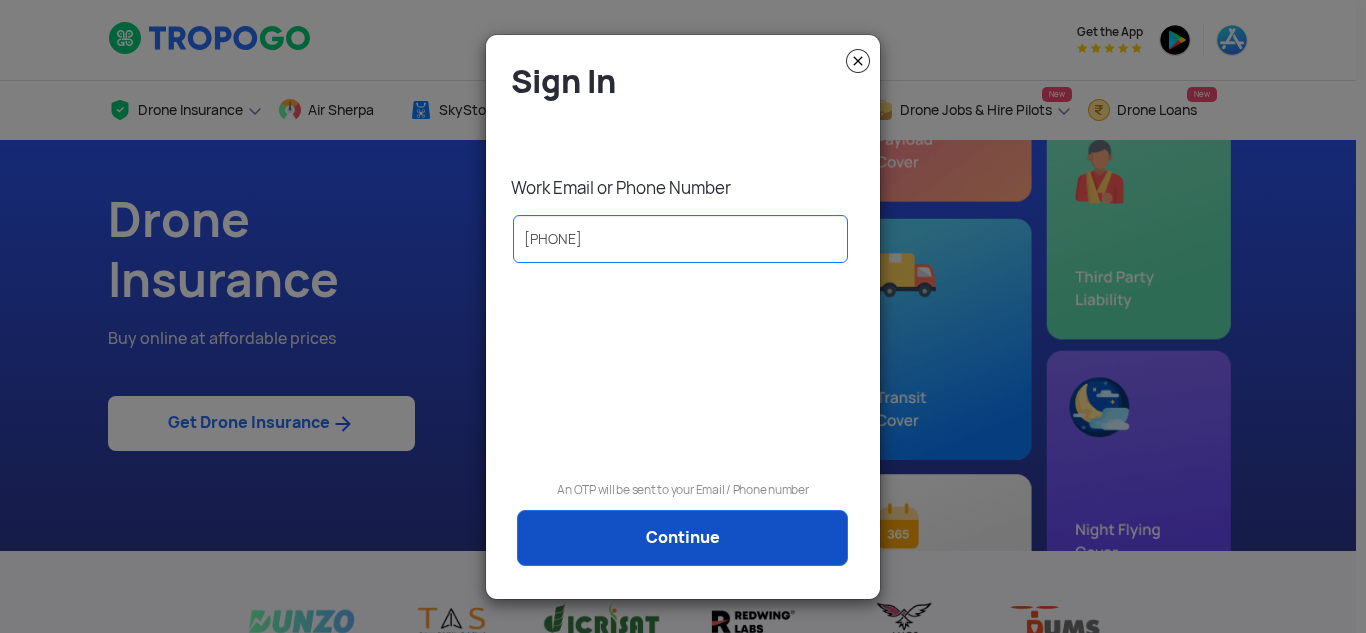 type on "[PHONE]" 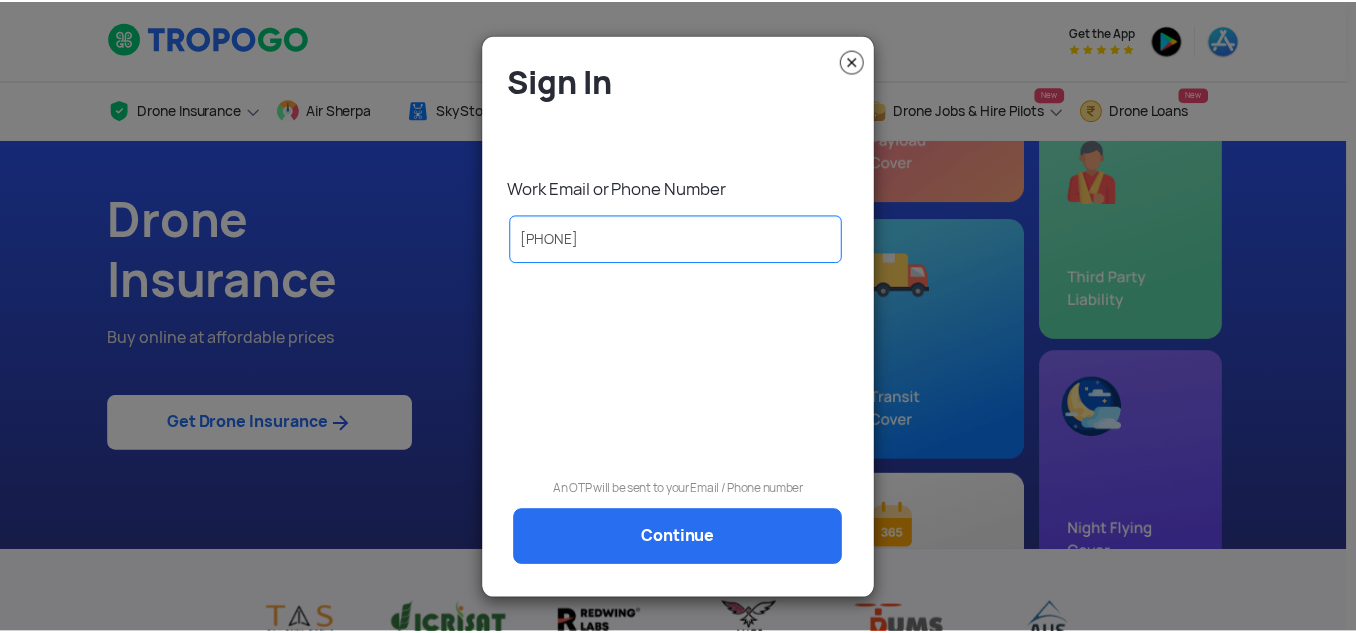 scroll, scrollTop: 0, scrollLeft: 0, axis: both 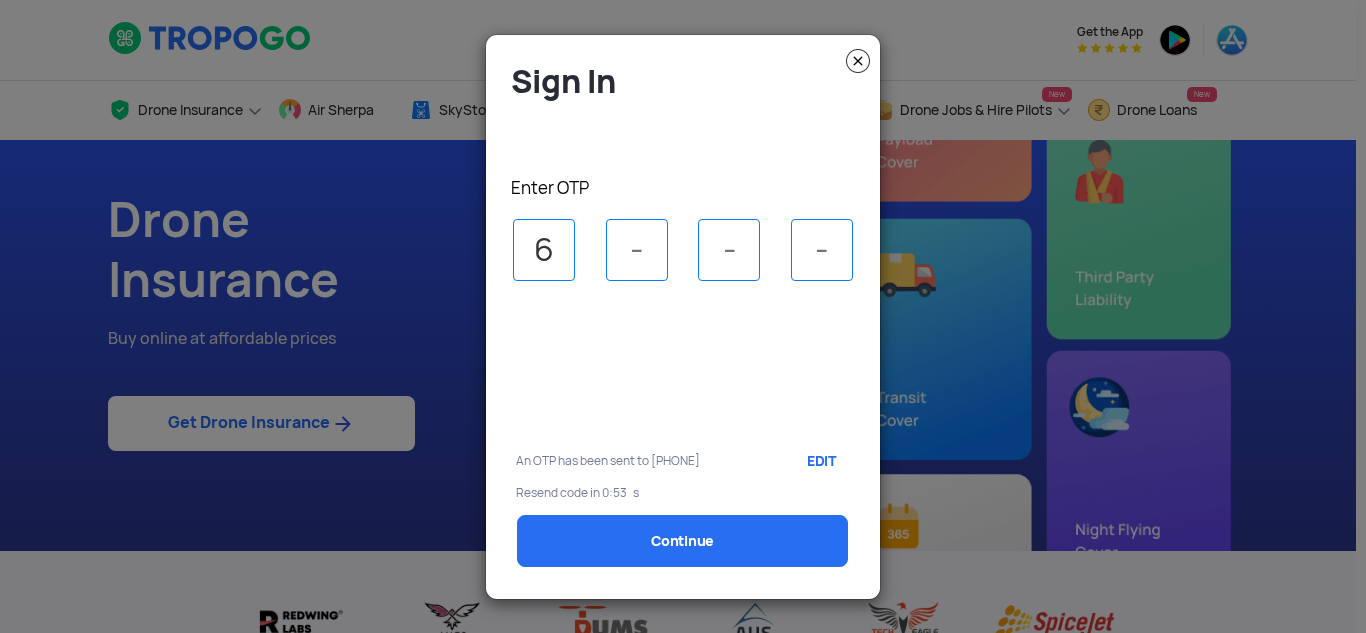 type on "6" 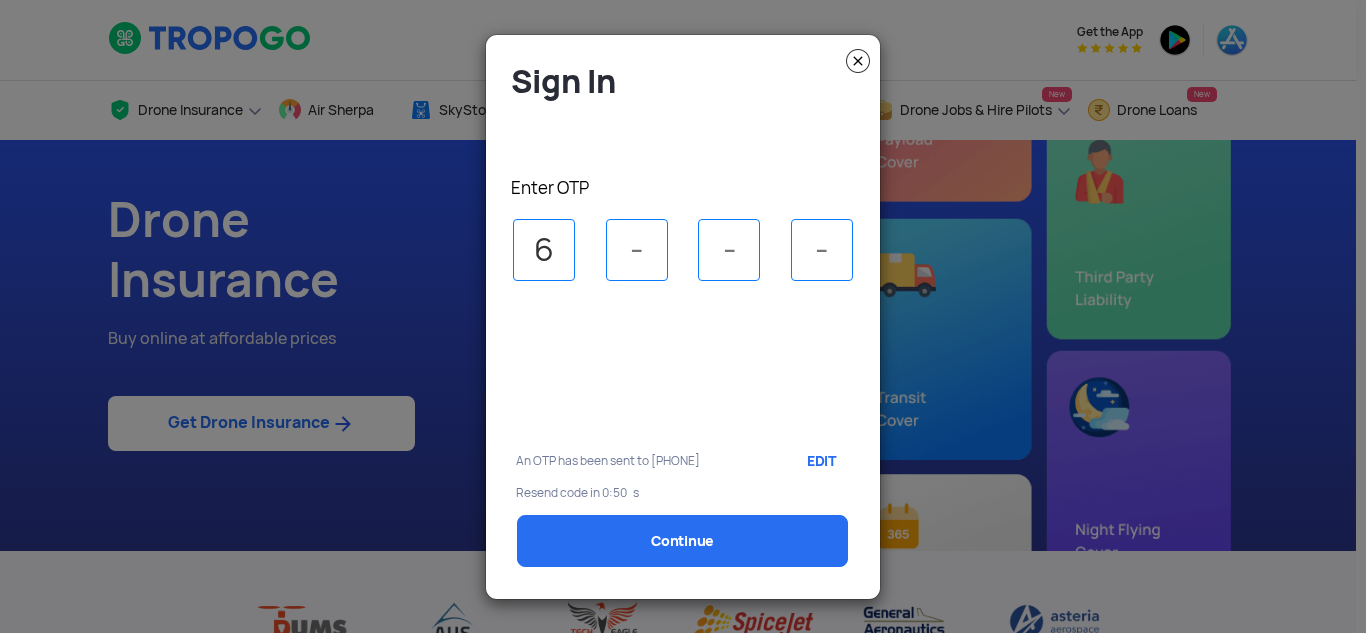 click on "6" at bounding box center (544, 250) 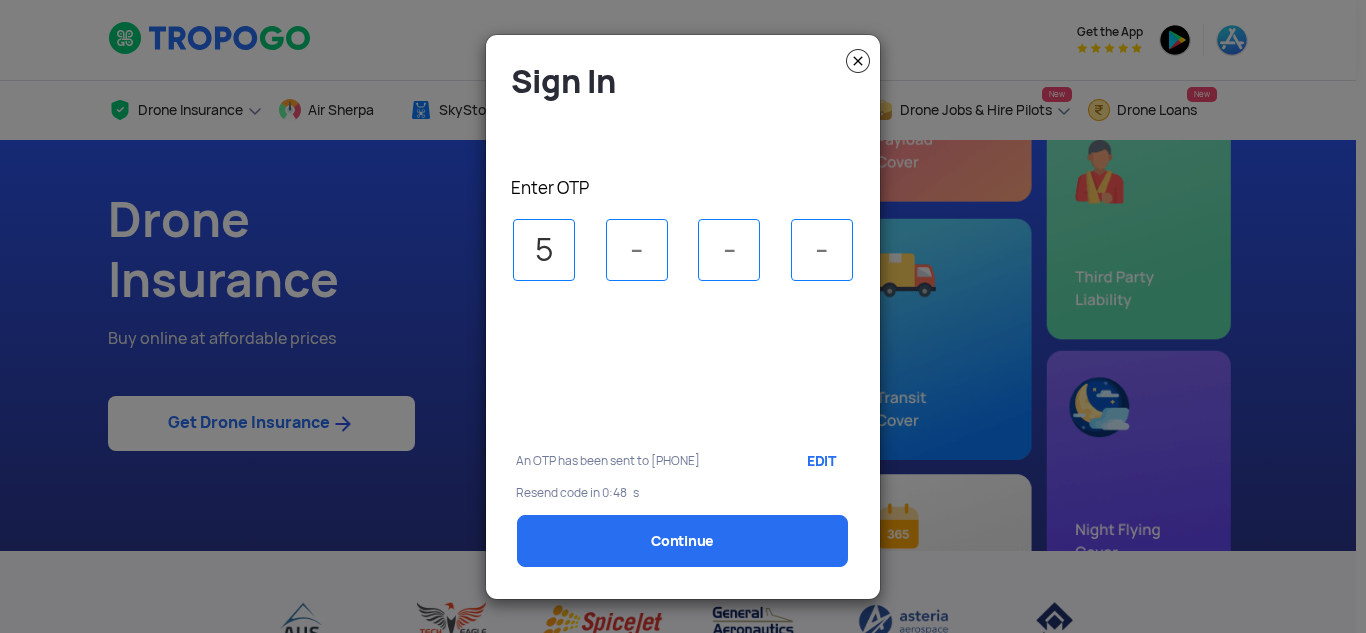 type on "5" 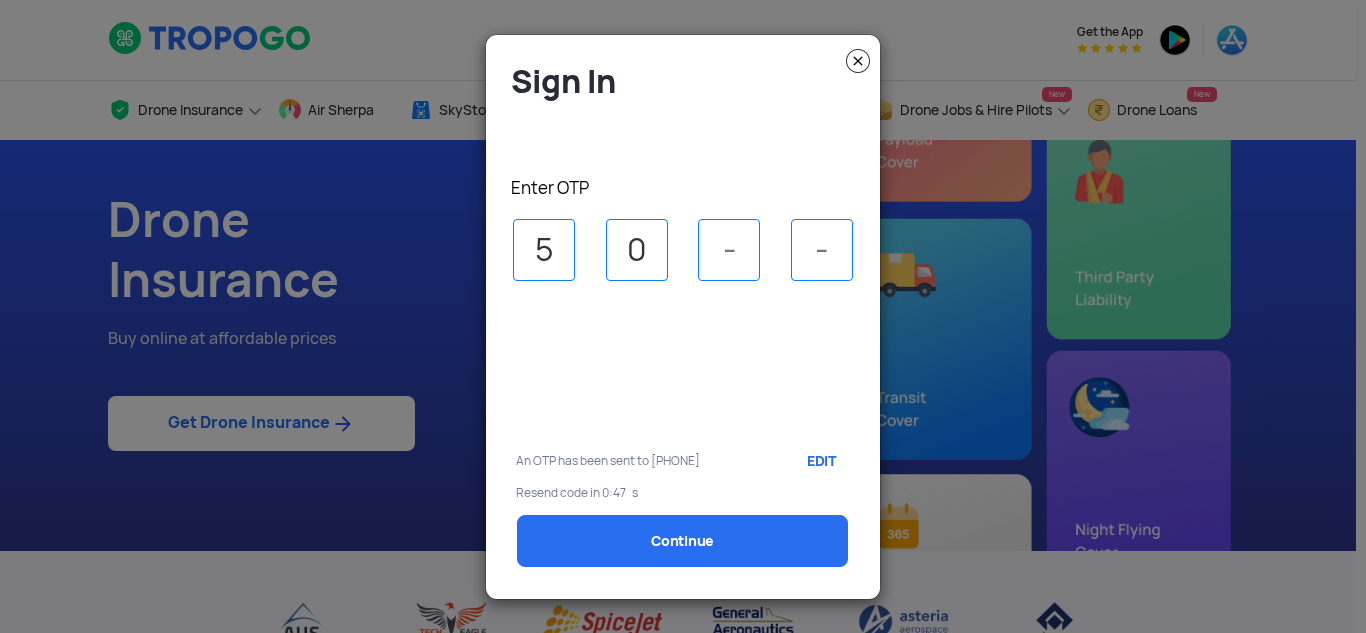type on "0" 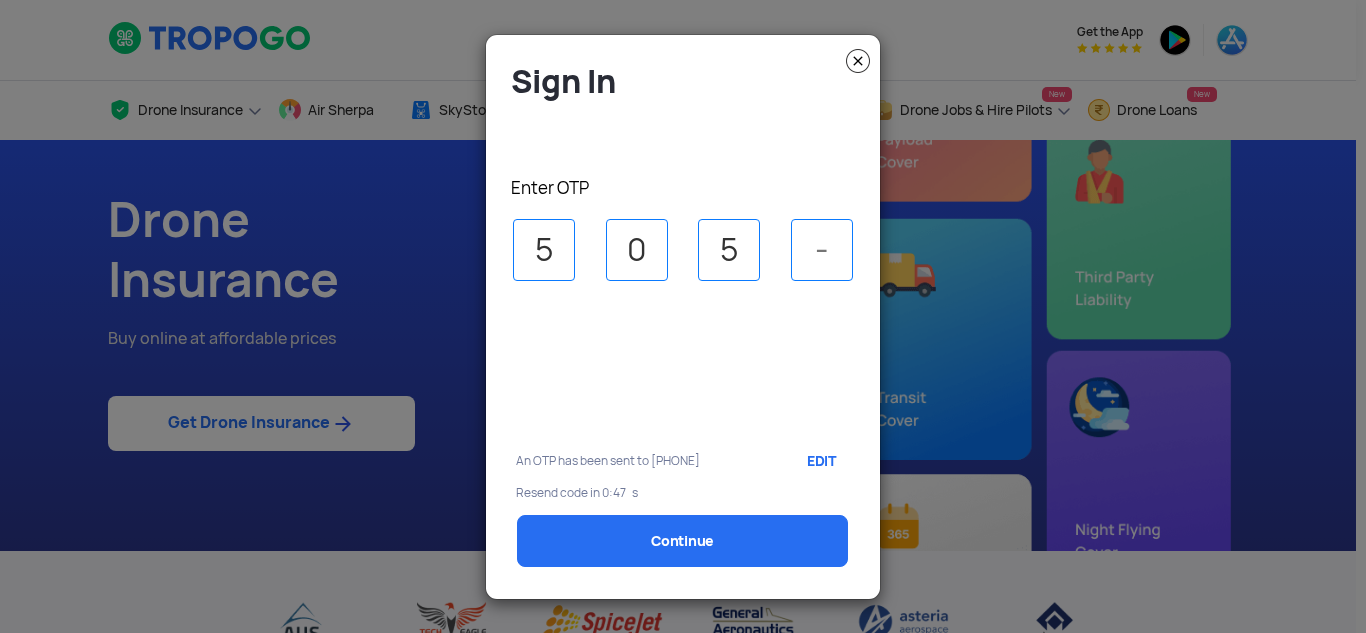 type on "5" 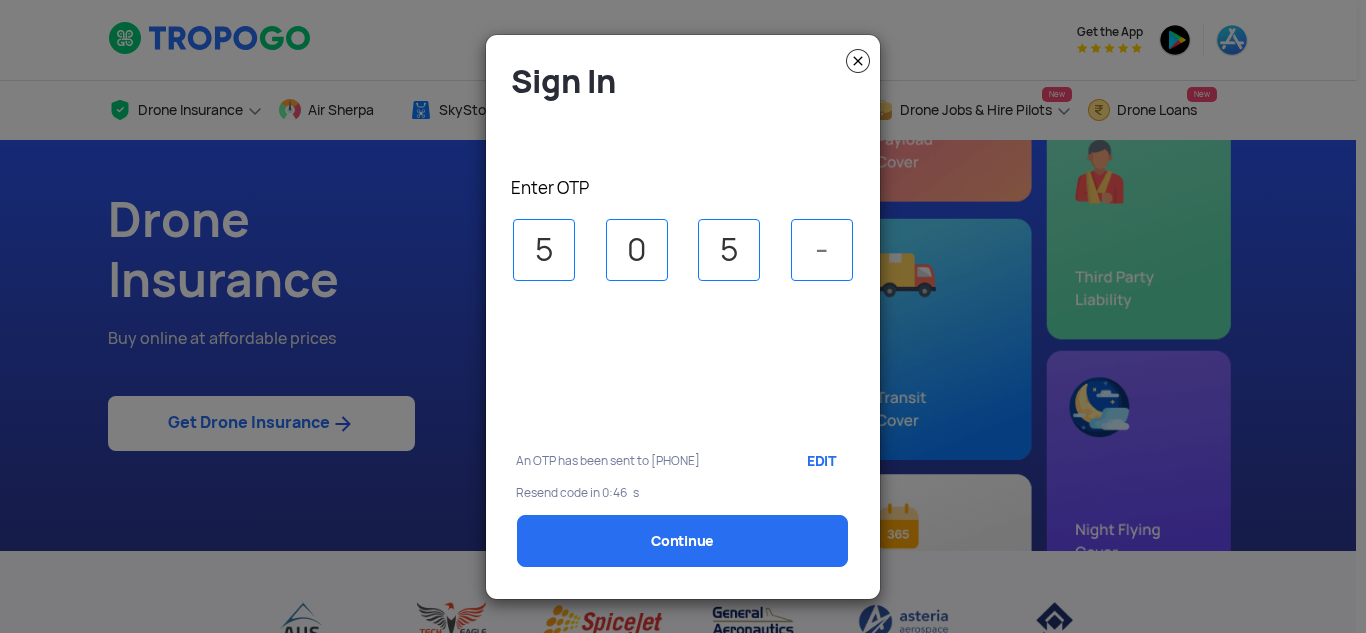 type on "4" 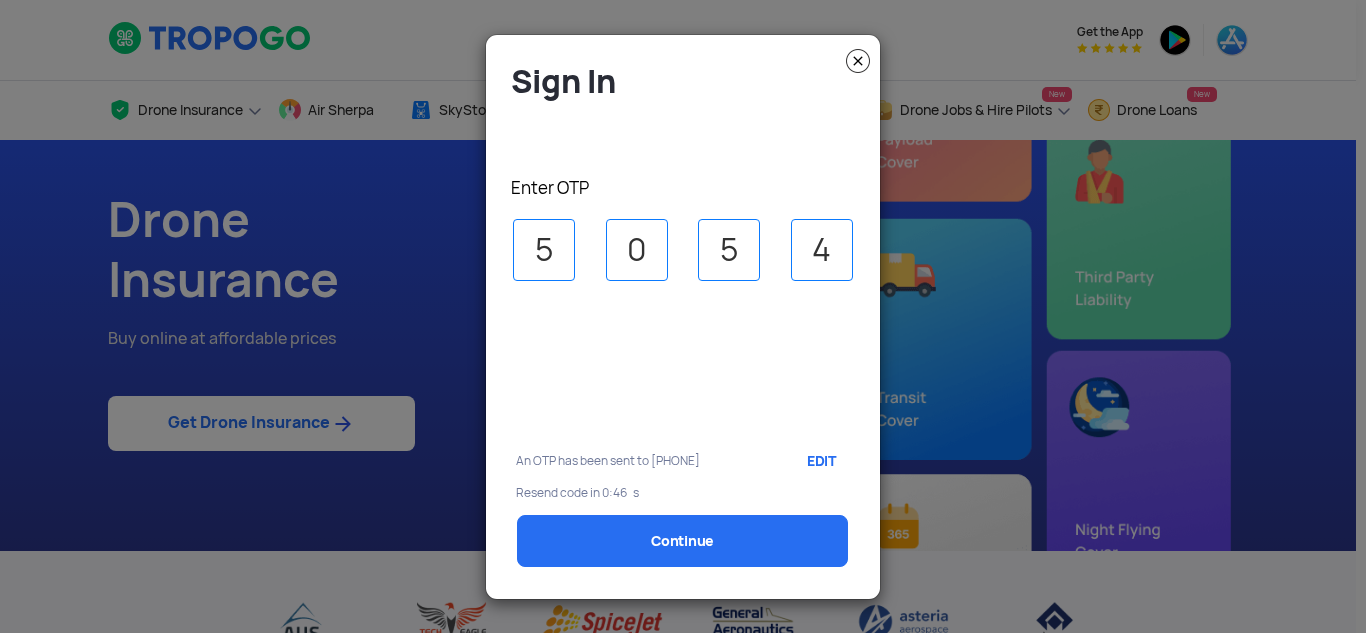 select on "1000000" 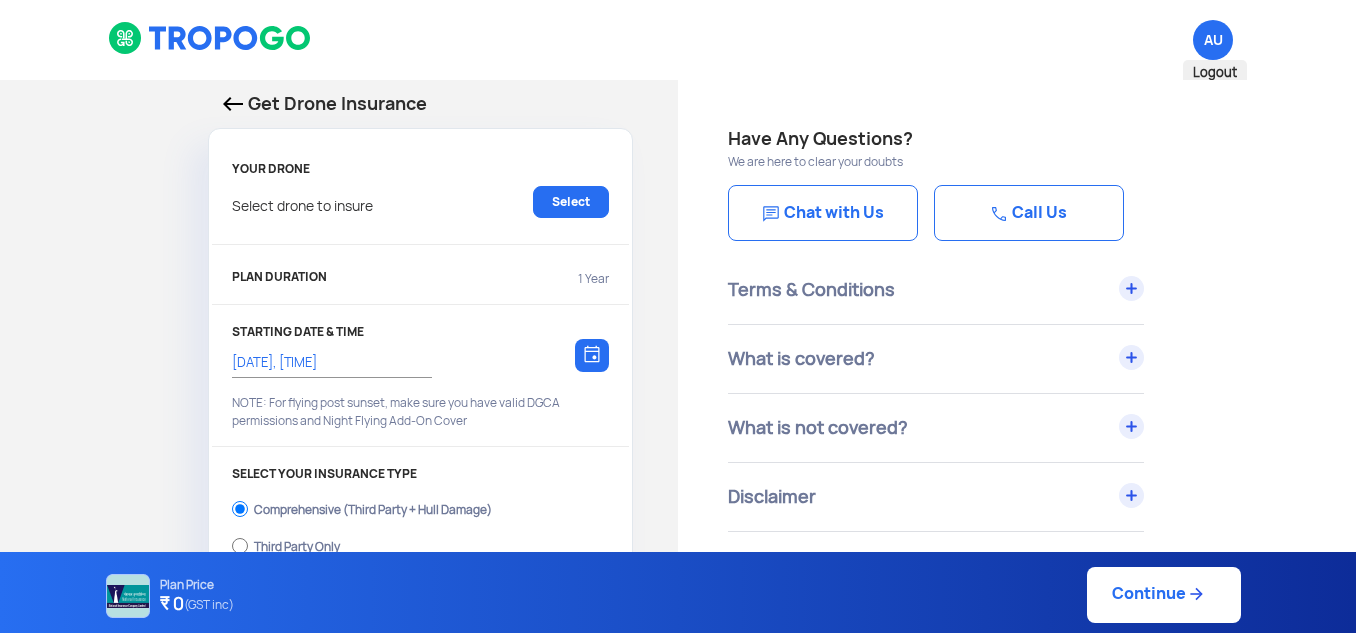 click on "AU  Logout" at bounding box center (1213, 40) 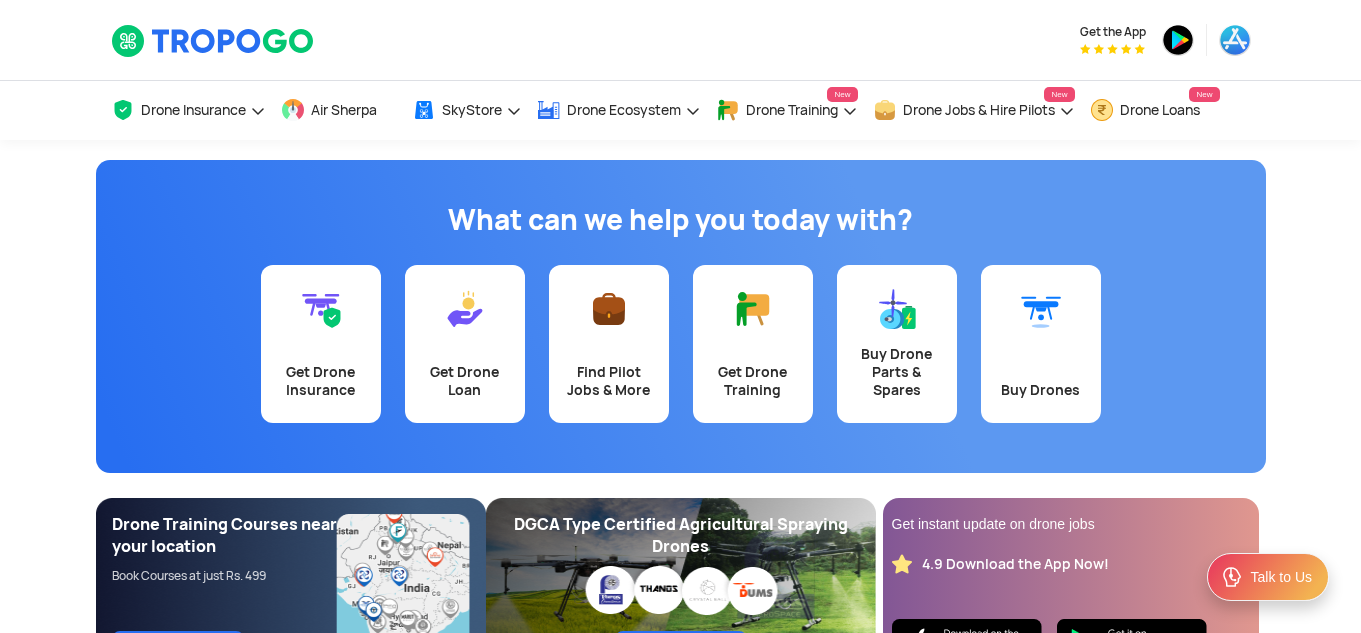 scroll, scrollTop: 0, scrollLeft: 0, axis: both 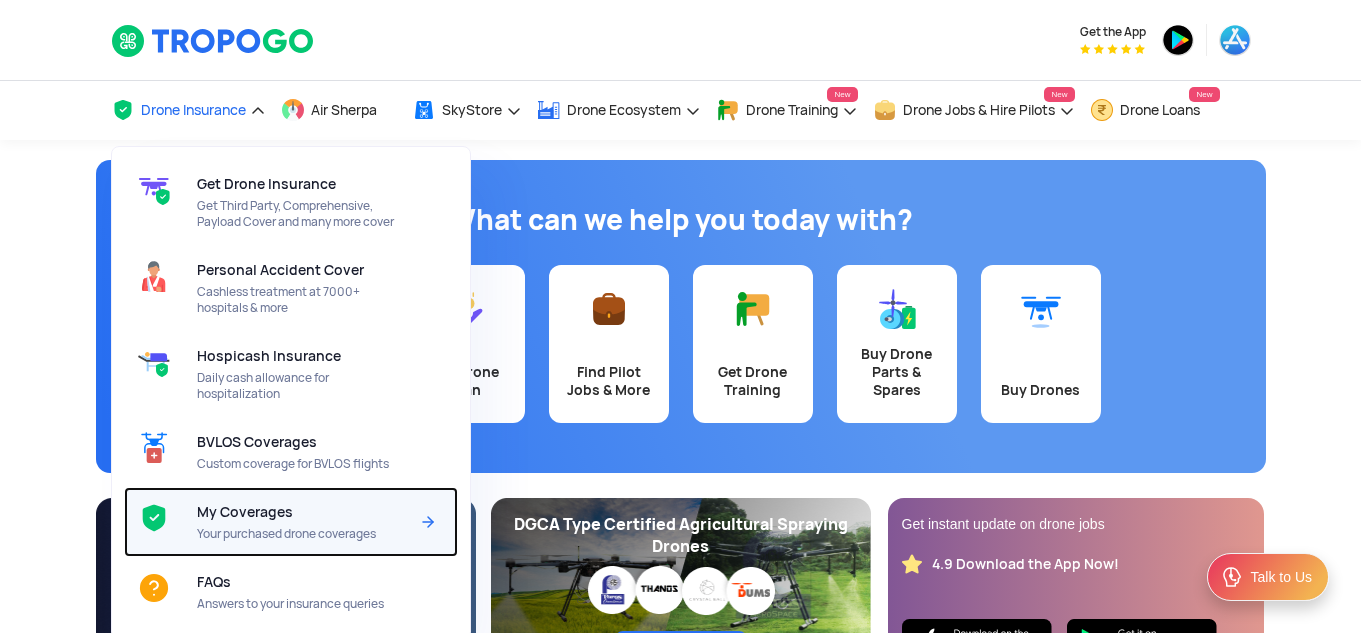 click on "Your purchased drone coverages" at bounding box center [302, 534] 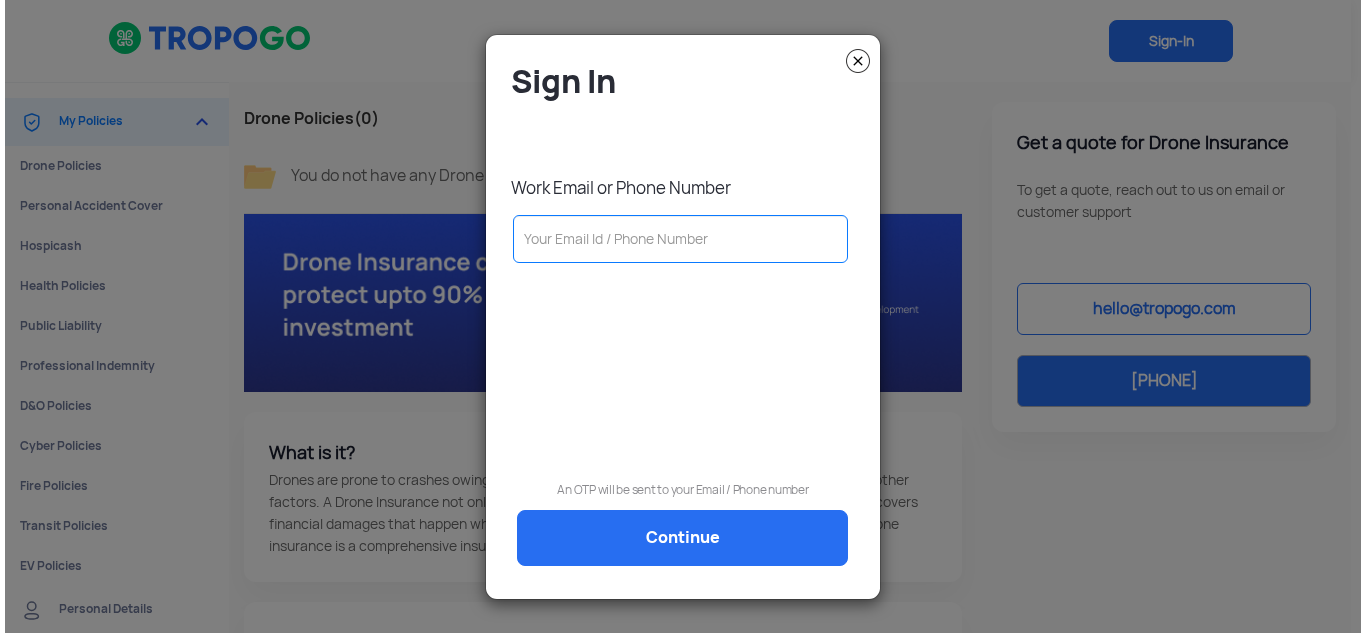 scroll, scrollTop: 0, scrollLeft: 0, axis: both 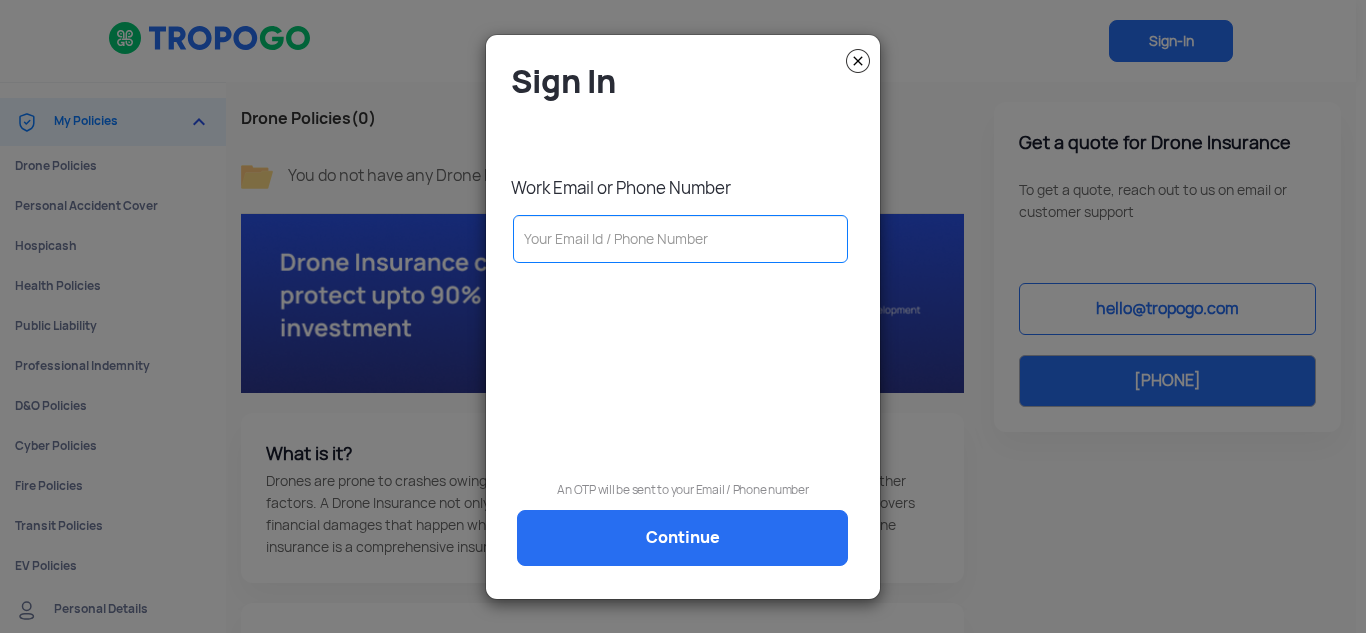 click 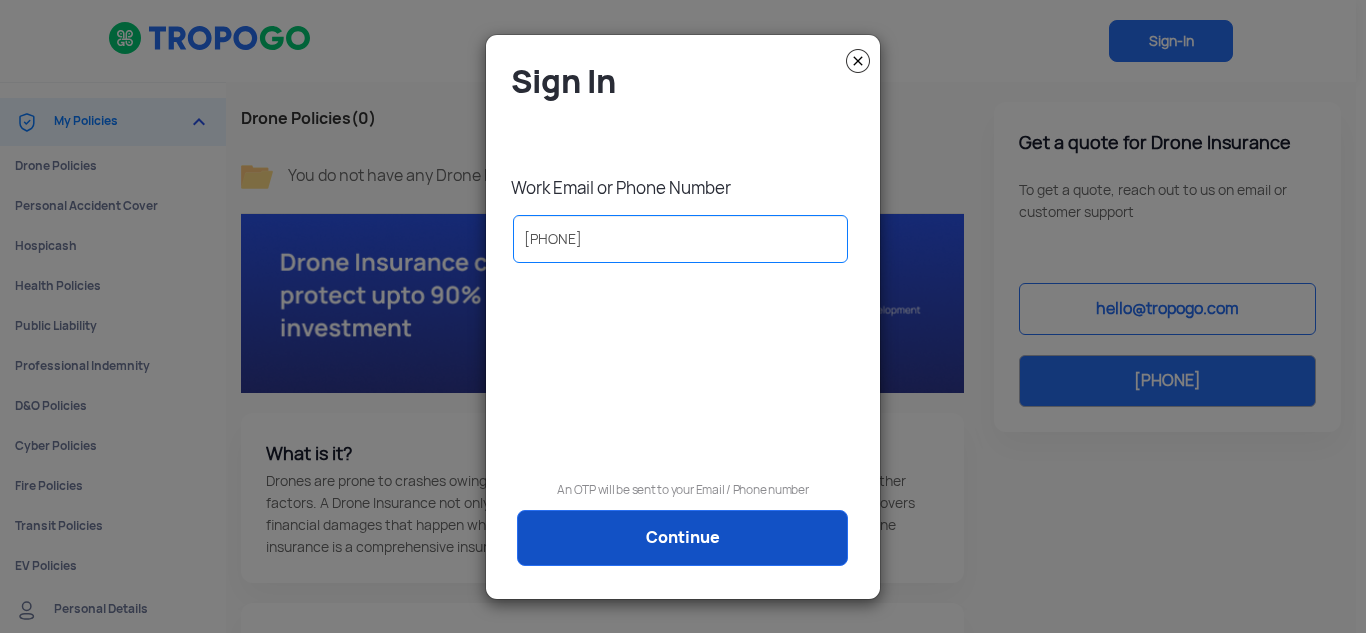 type on "[PHONE]" 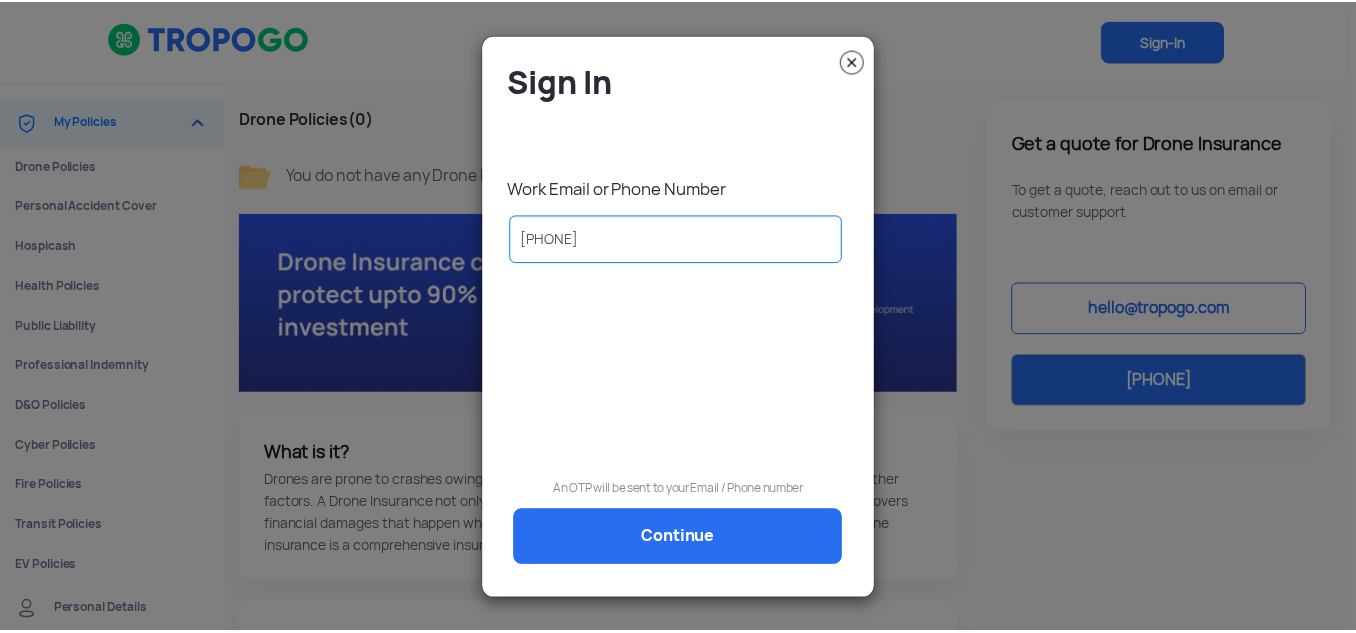 scroll, scrollTop: 0, scrollLeft: 0, axis: both 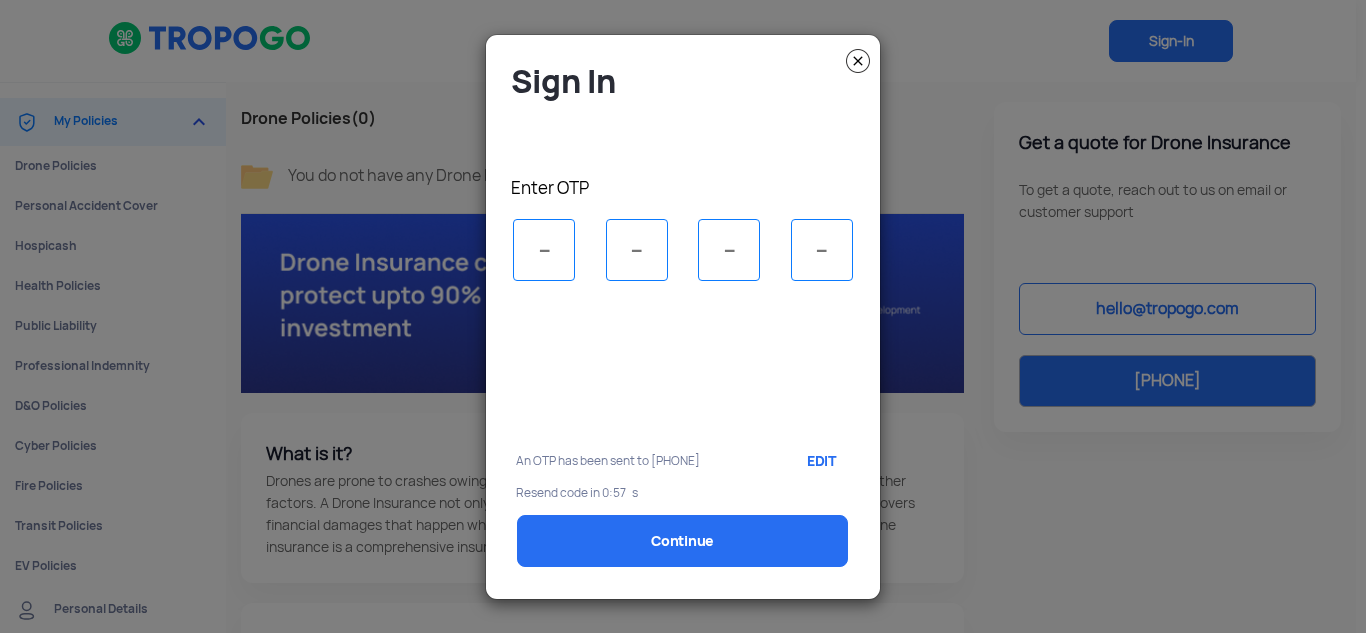 click at bounding box center (544, 250) 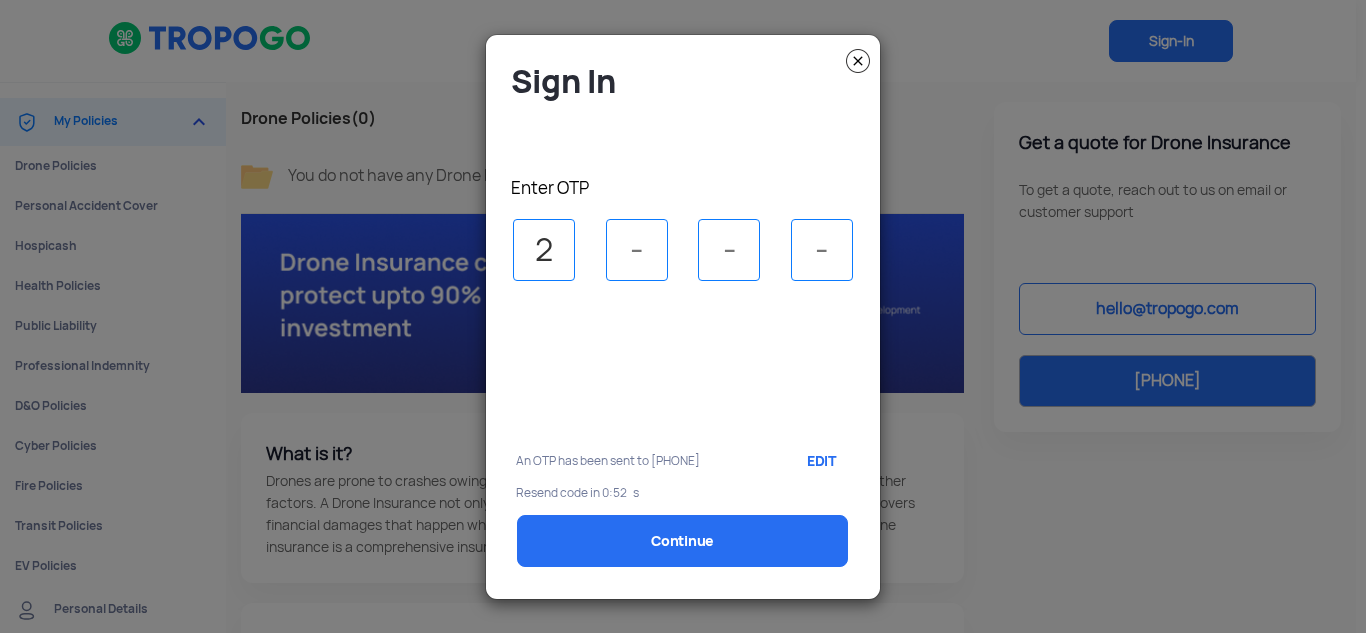 type on "2" 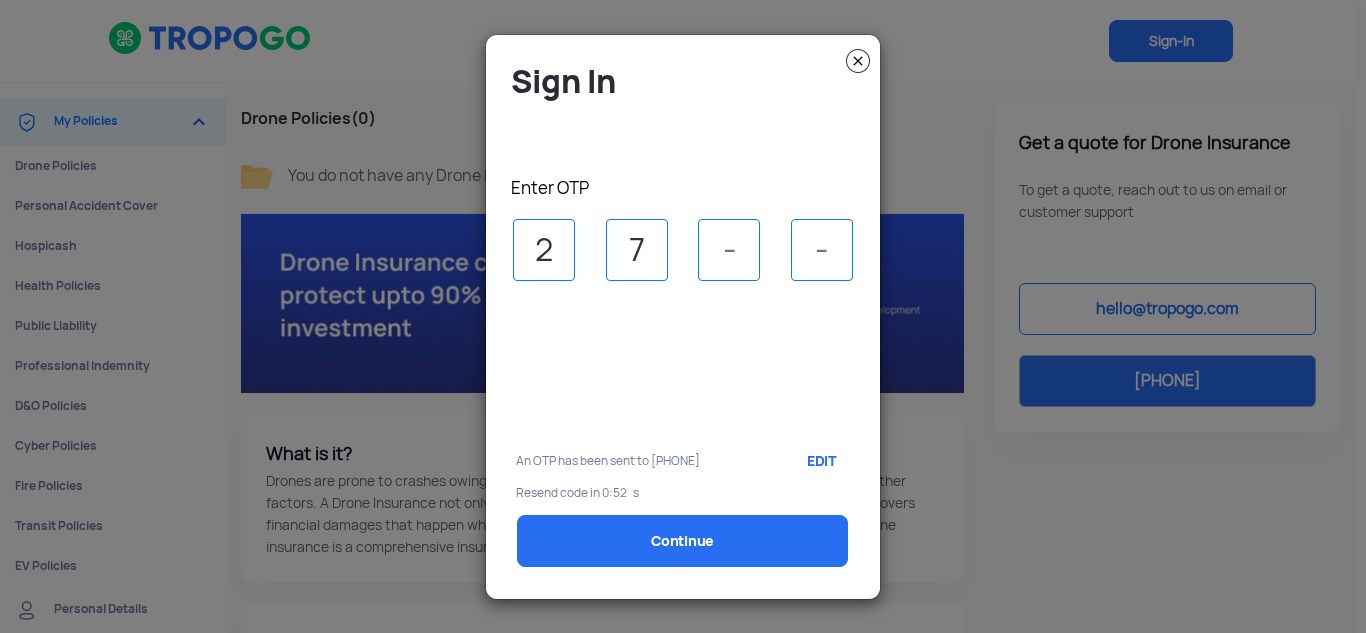 type on "7" 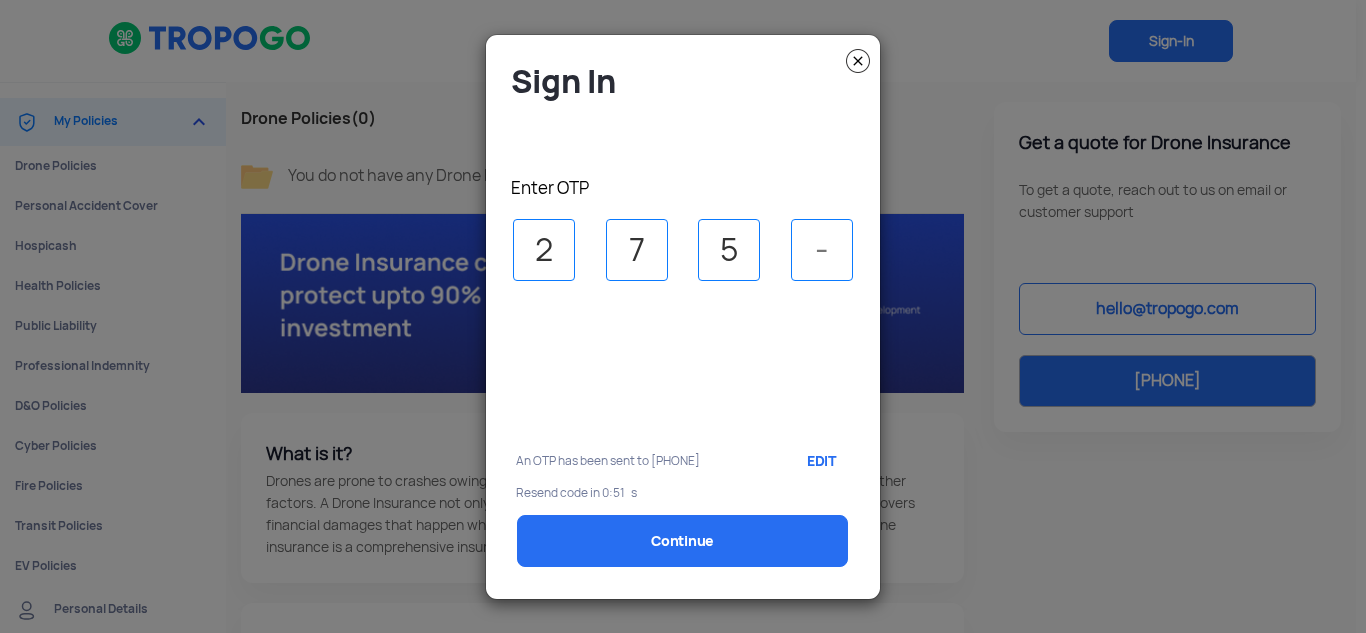 type on "5" 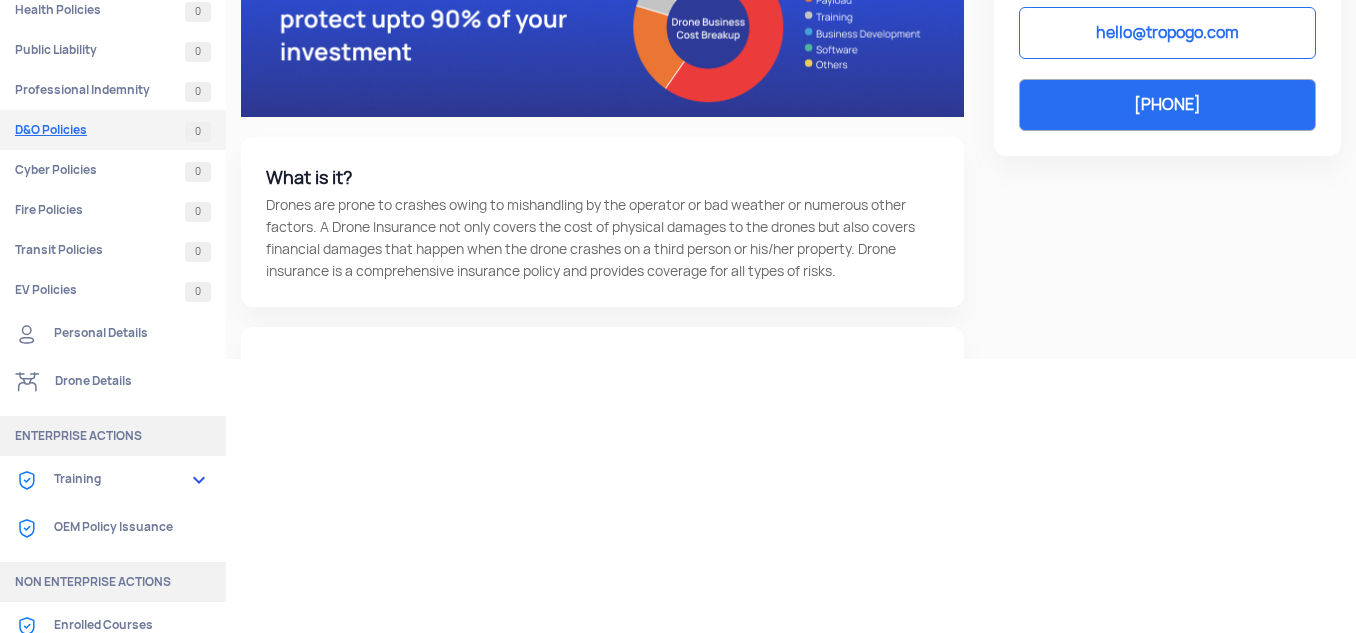 scroll, scrollTop: 316, scrollLeft: 0, axis: vertical 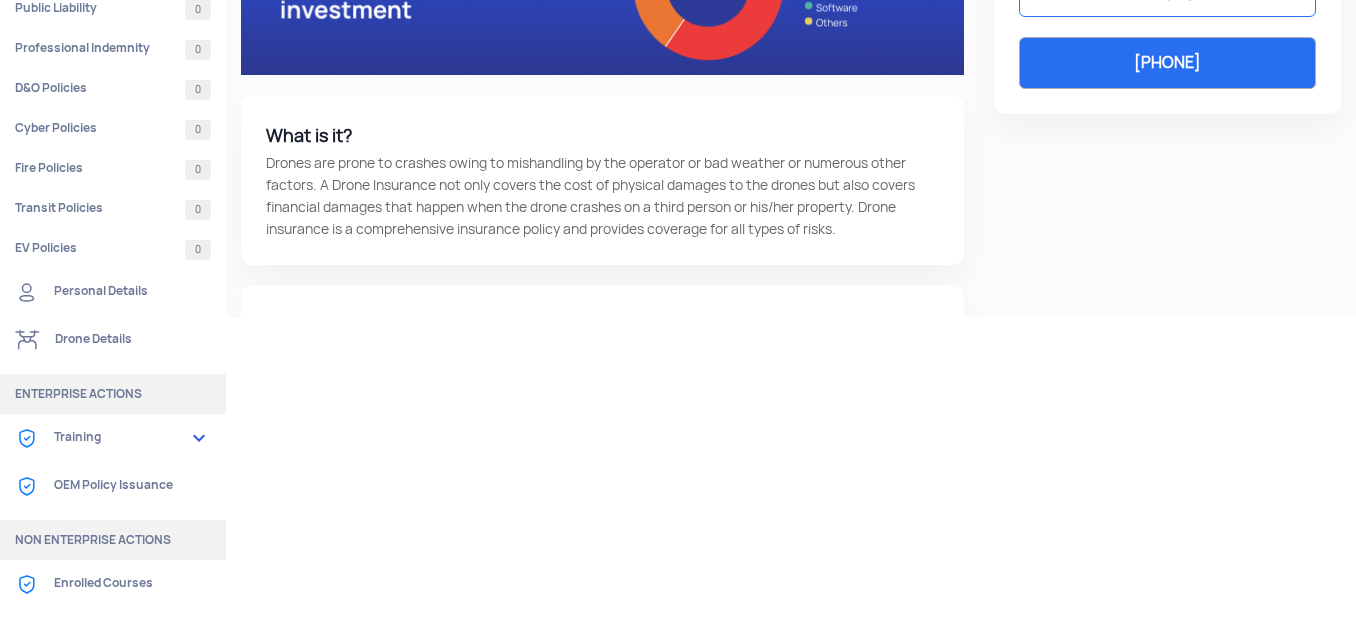 click on "OEM Policy Issuance" 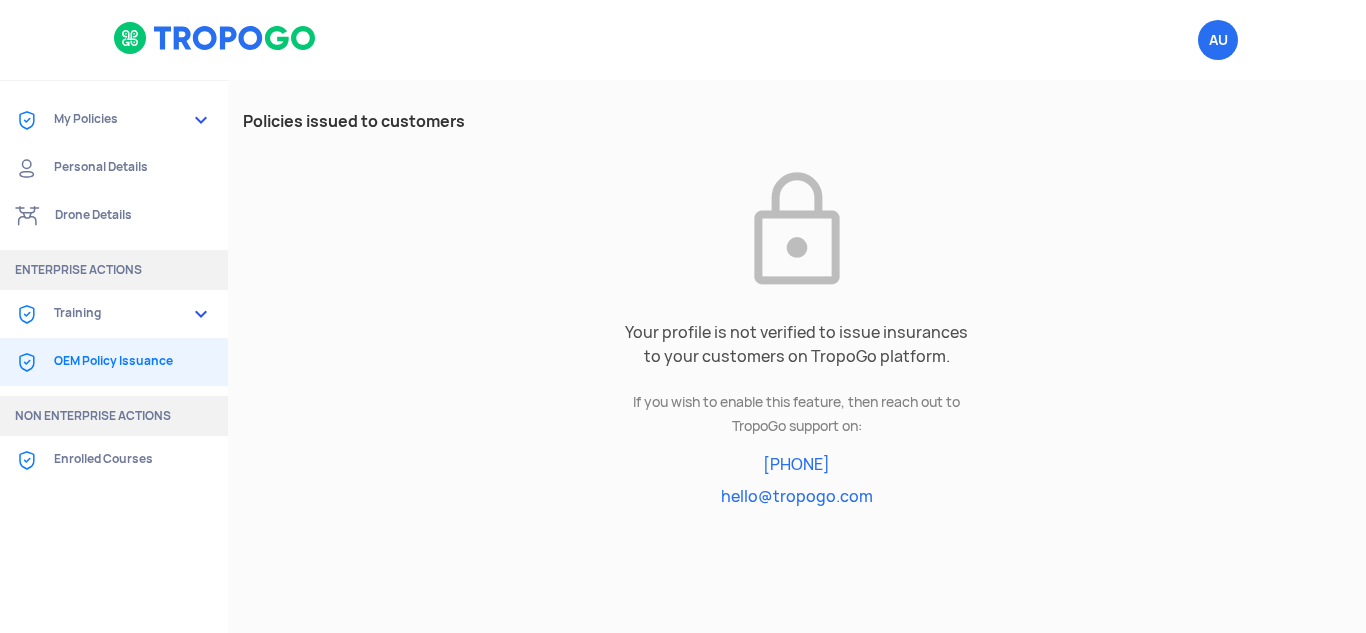 click 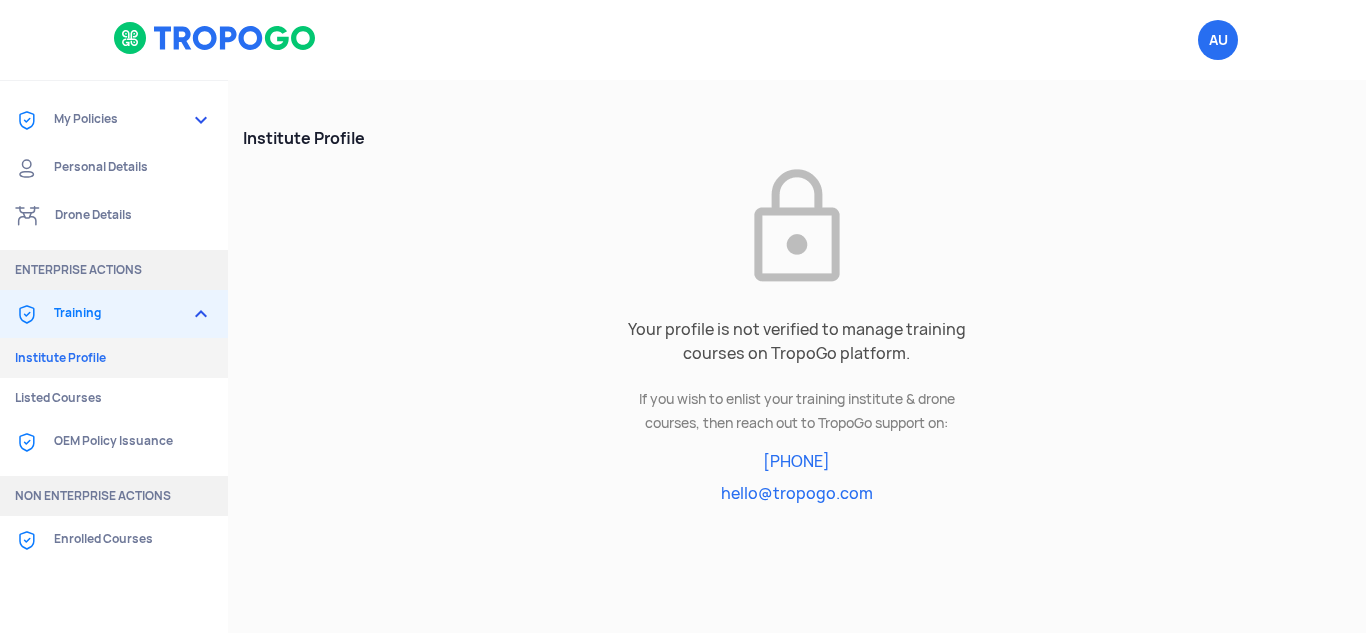 click on "My Policies" 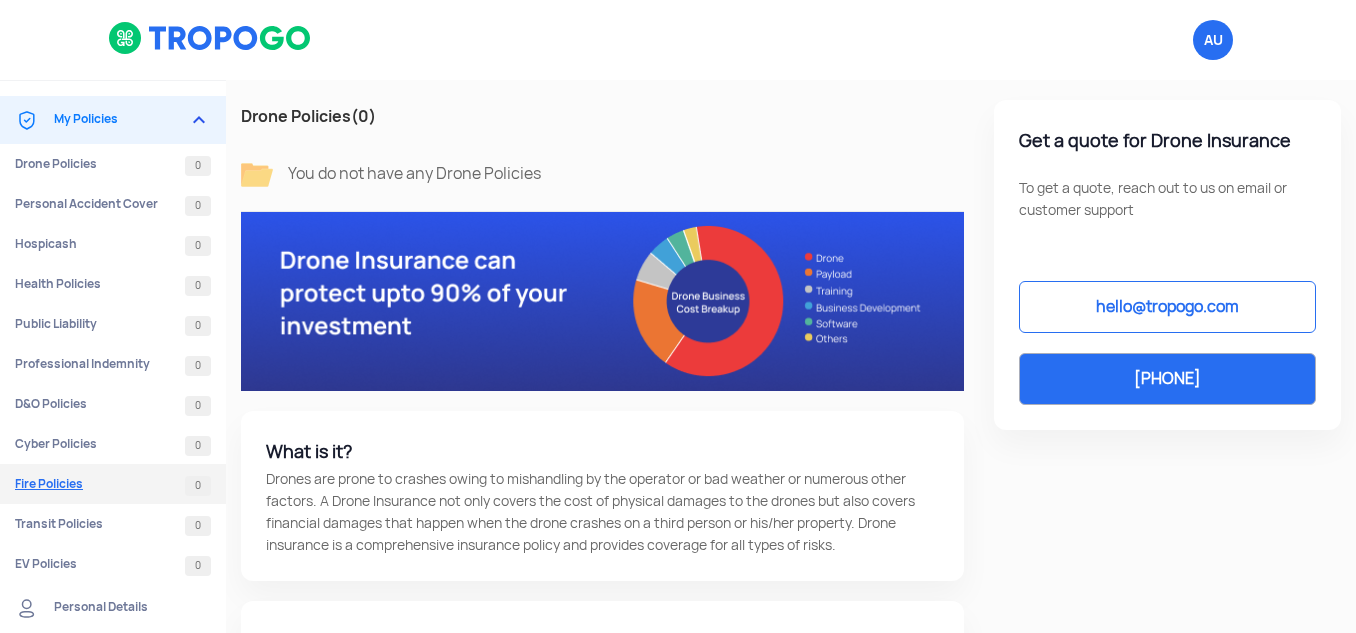click on "Fire Policies 0" 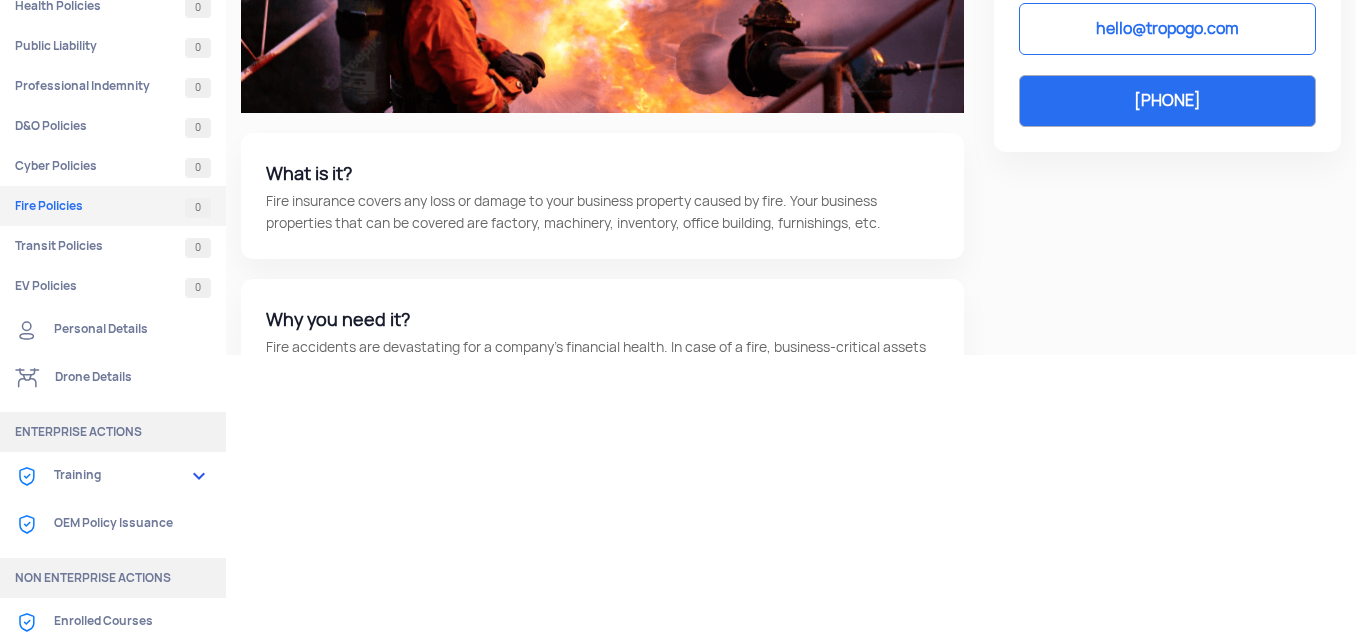 scroll, scrollTop: 276, scrollLeft: 0, axis: vertical 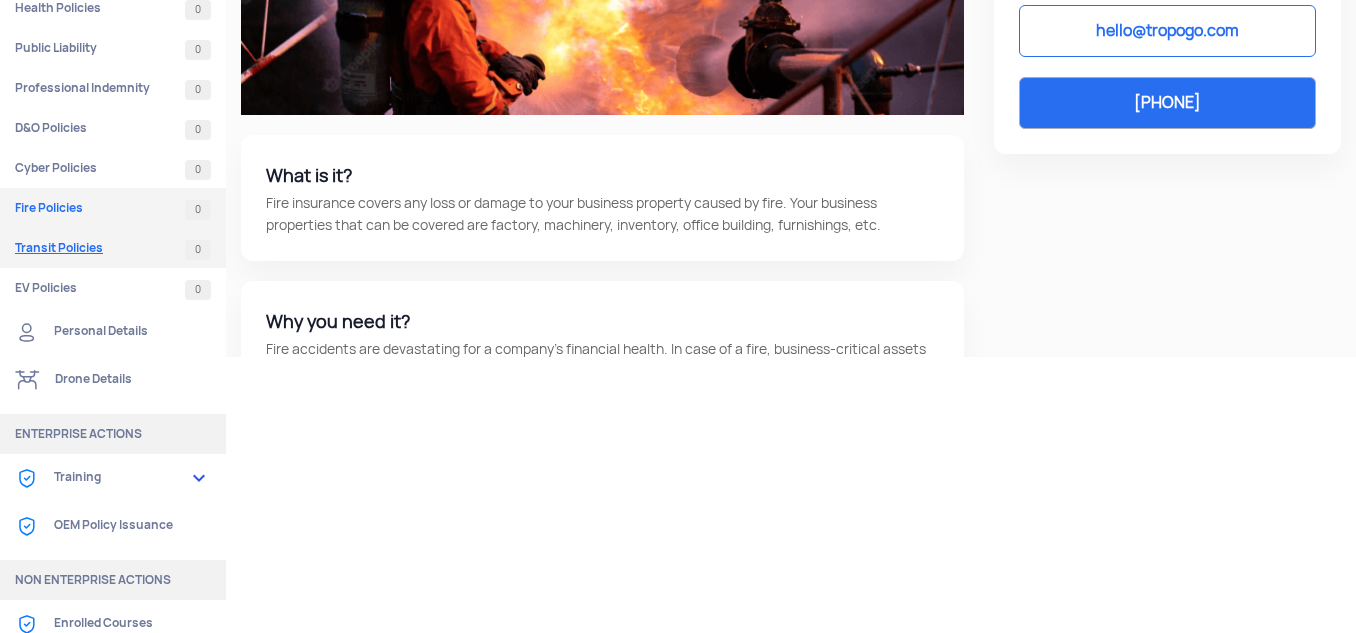 click on "Transit Policies 0" 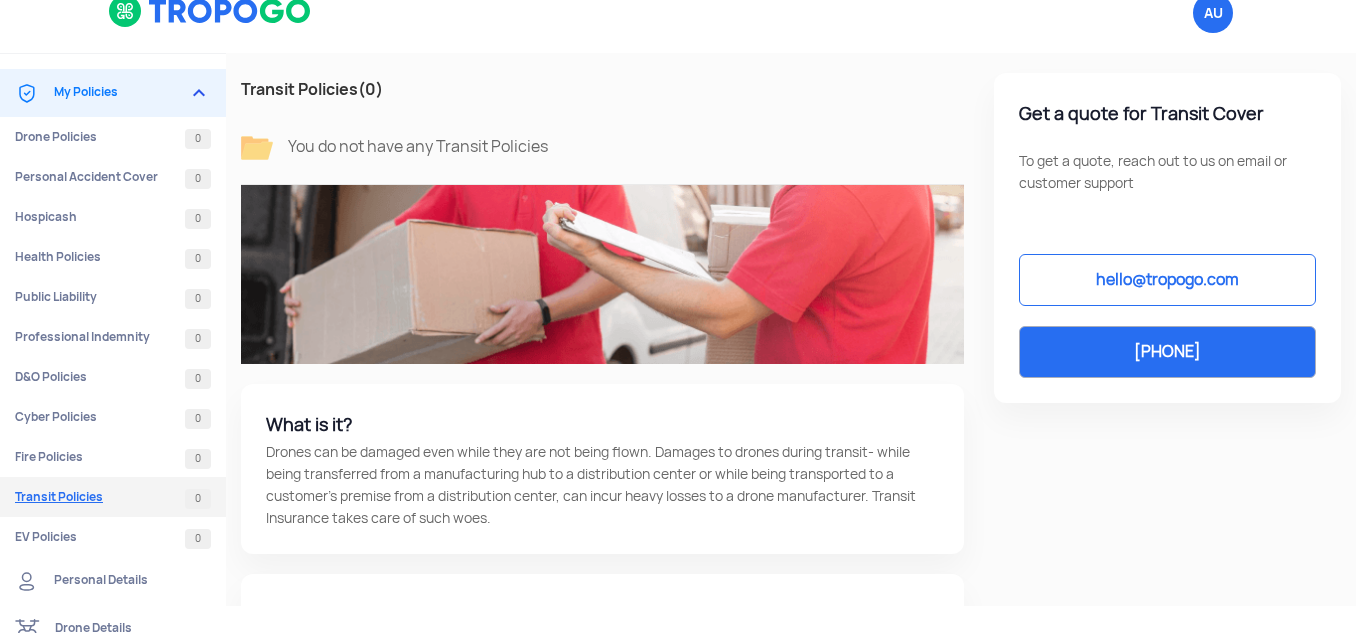 scroll, scrollTop: 0, scrollLeft: 0, axis: both 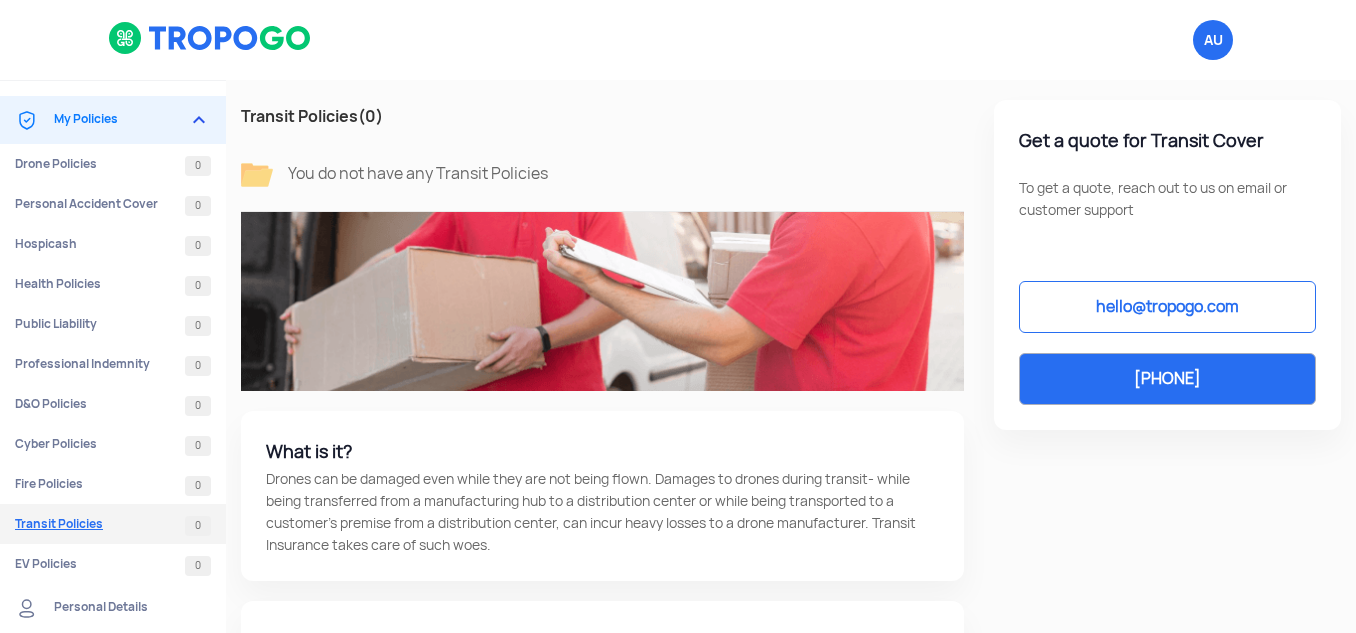 click on "Hospicash  0" 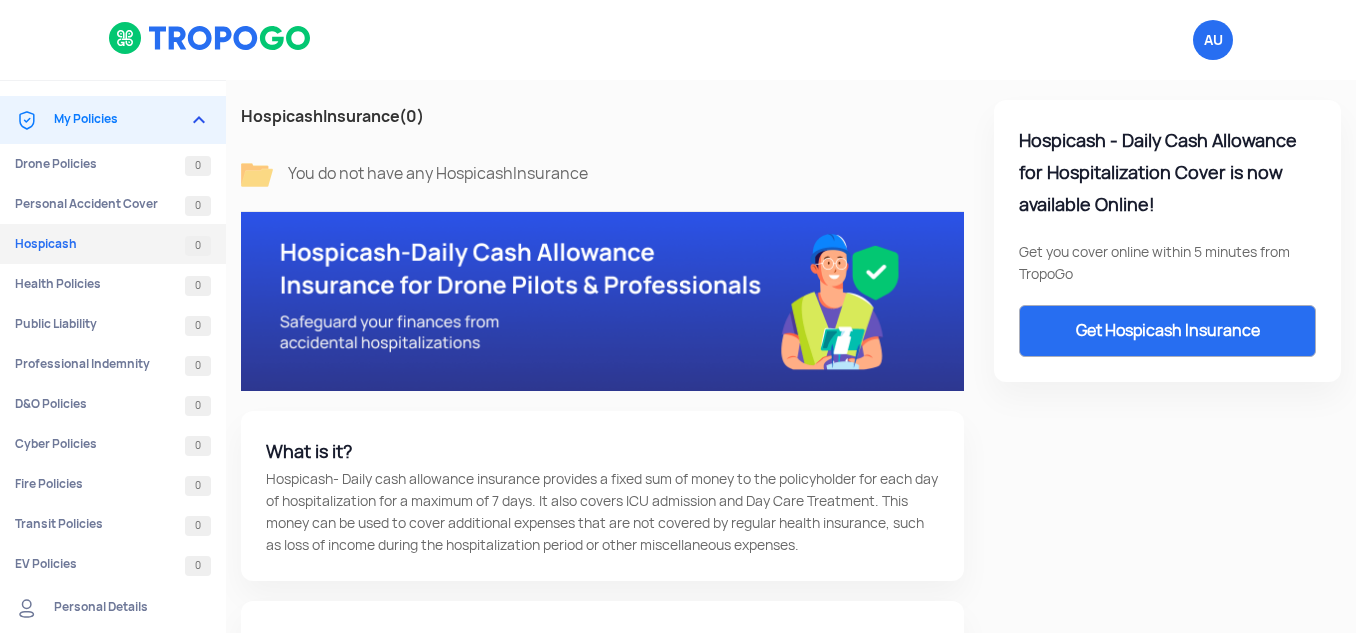 click at bounding box center (210, 38) 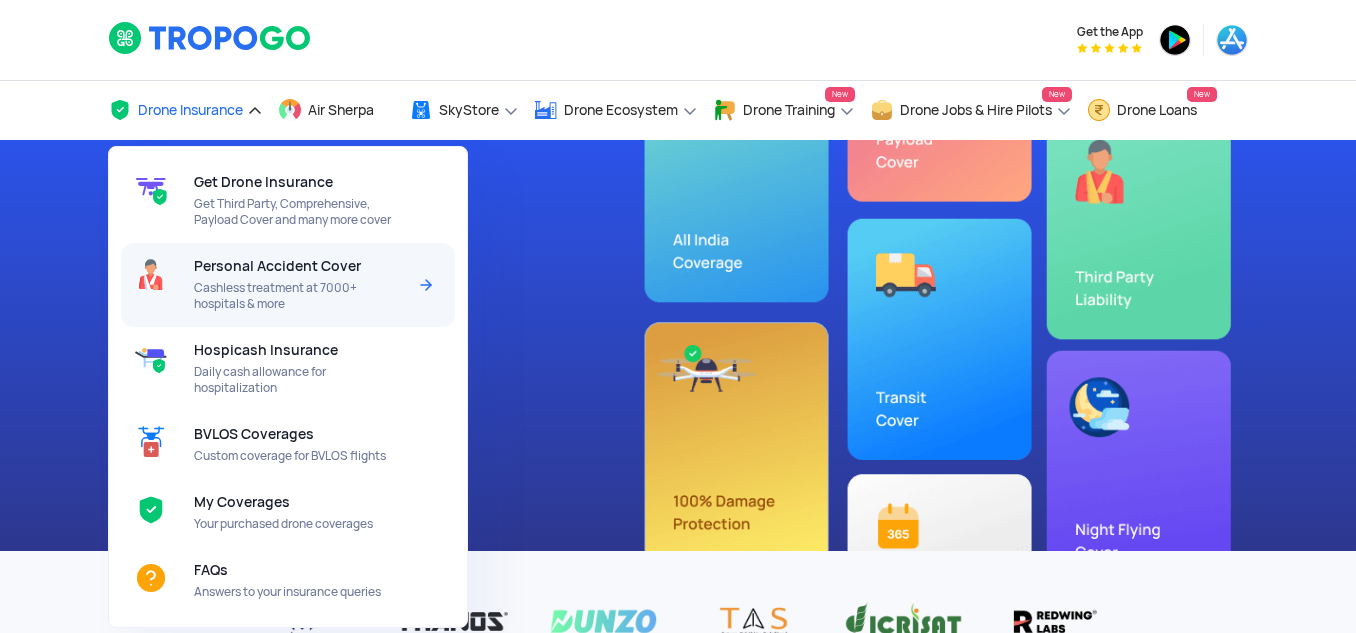 click on "Cashless treatment at 7000+ hospitals & more" at bounding box center [299, 296] 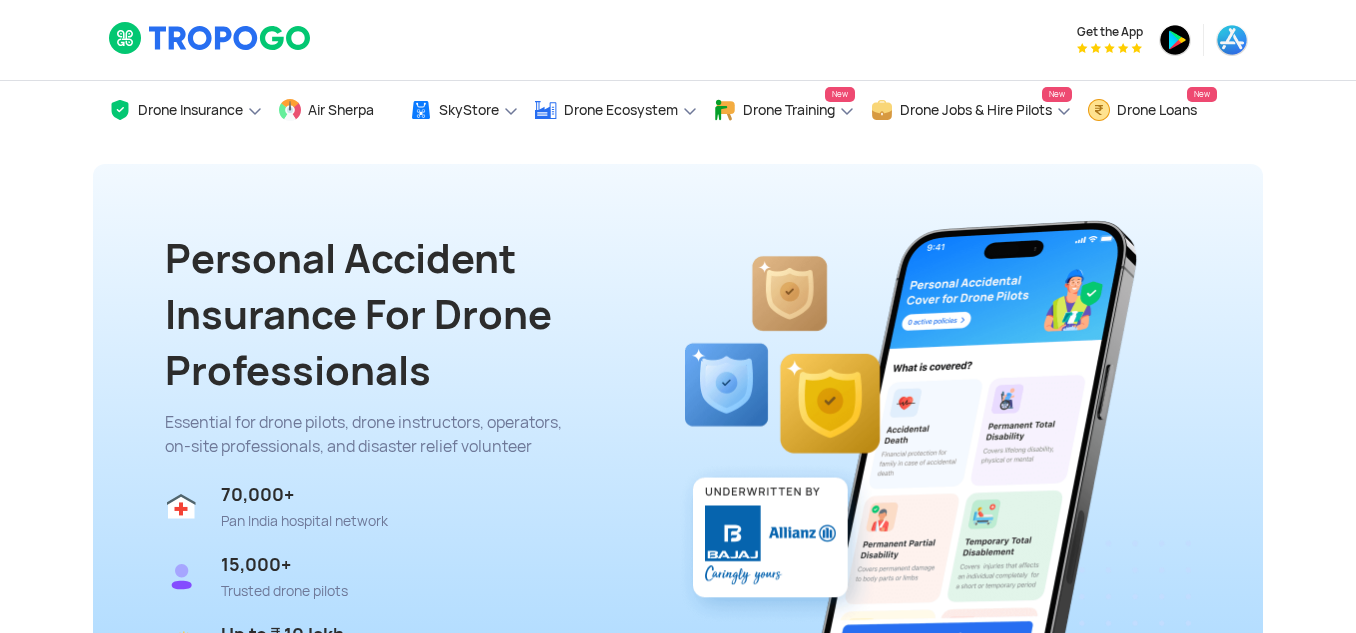 scroll, scrollTop: 0, scrollLeft: 0, axis: both 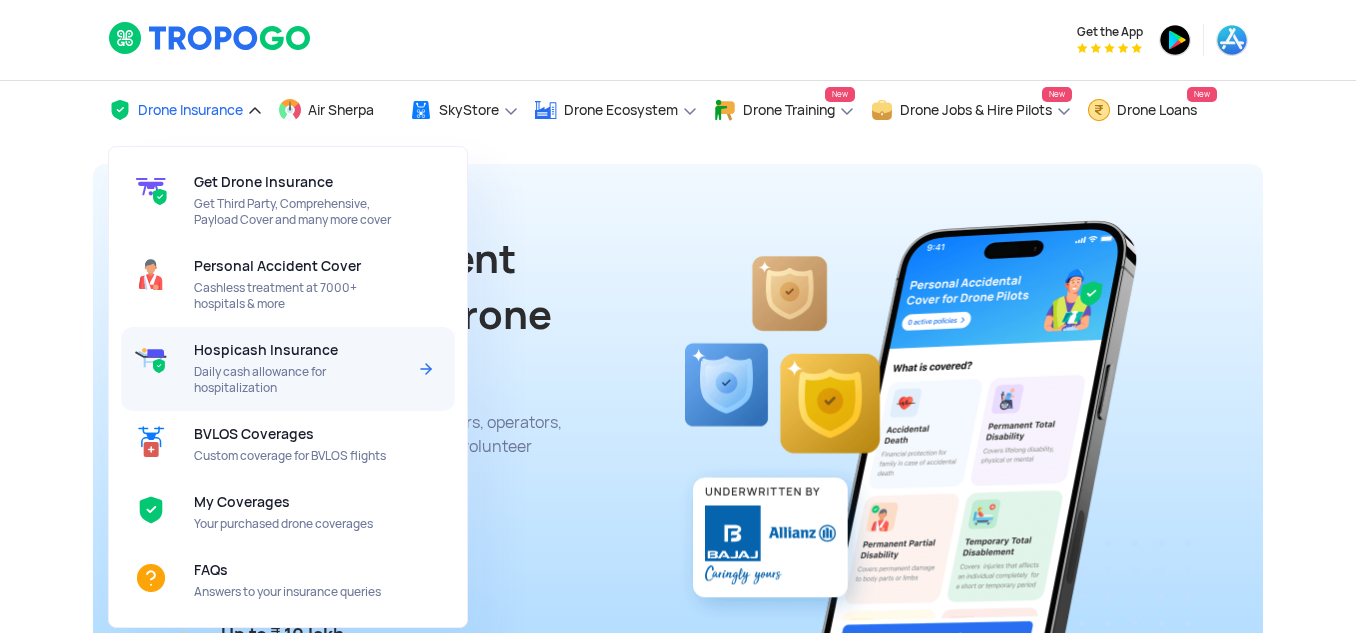 click on "Daily cash allowance for hospitalization" at bounding box center (299, 380) 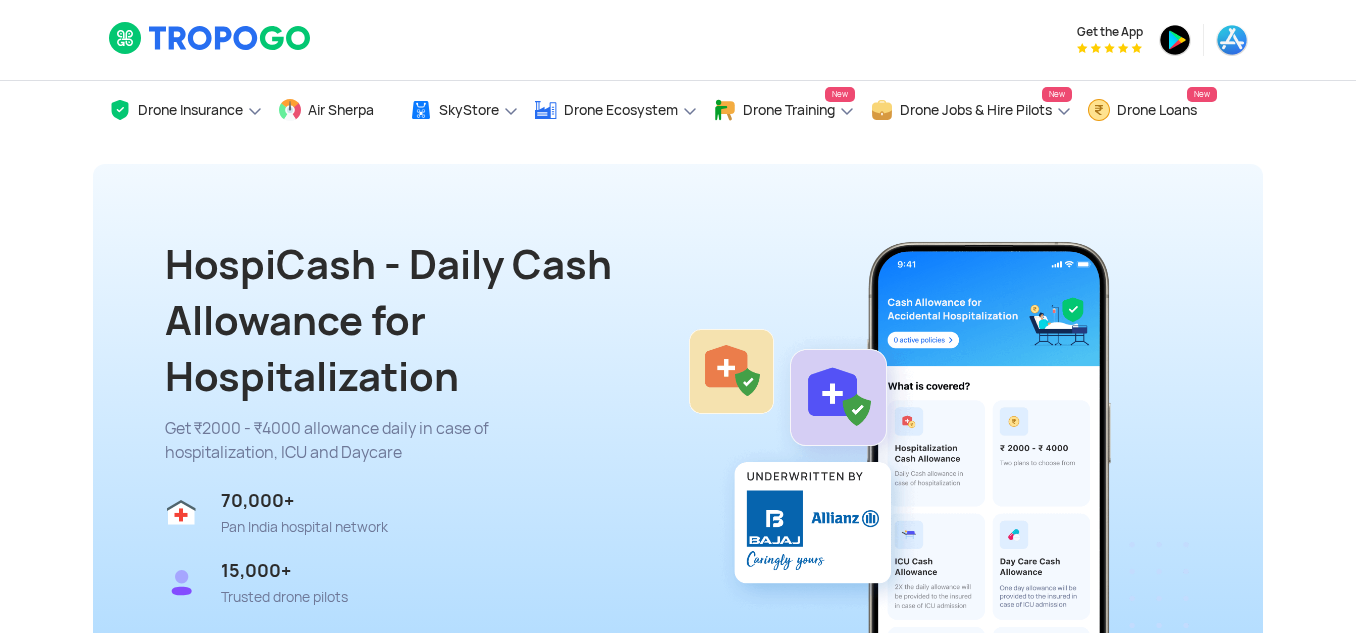 scroll, scrollTop: 0, scrollLeft: 0, axis: both 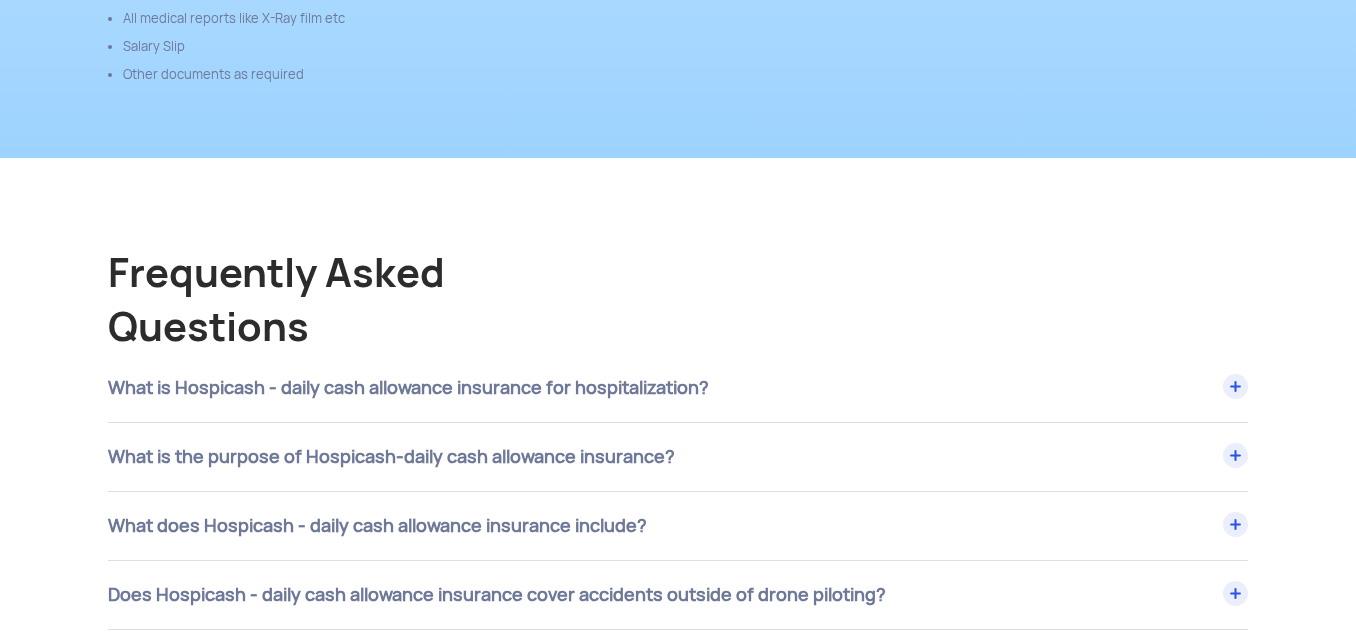 click on "HospiCash - Daily Cash Allowance for Hospitalization   Get ₹2000 - ₹4000 allowance daily in case of   hospitalization, ICU and Daycare  70,000+  Pan India hospital network  15,000+  Trusted drone pilots  Up to ₹ 4000 Daily cash benefit  View Plans   We've Got You Covered: Hospicash - Daily Cash Allowance for Hospitalization   Cover your financial losses in case of hospitalization, ICU or Day Care treatment with Daily Cash Allowance   Hospitalization   Cash Allowance   Daily Cash allowance in case of hospitalization.   Get ₹ 2000 - ₹ 4000/day   Two plans to choose from   ICU Cash  Allowance   2X the daily allowance will be provided to the insured in case of ICU admission   Day Care Cash   Allowance   One day allowance will be provided to the insured in case of a day care treatment carried out in the day care centre.  7 Days  Get daily cash allowance for upto 7 days of Hospitalization  1 Time Usage  Valid for 1 time/year   Age  Covered person should be between 18-65 age   Bajaj Allianz  Plan Duration" 